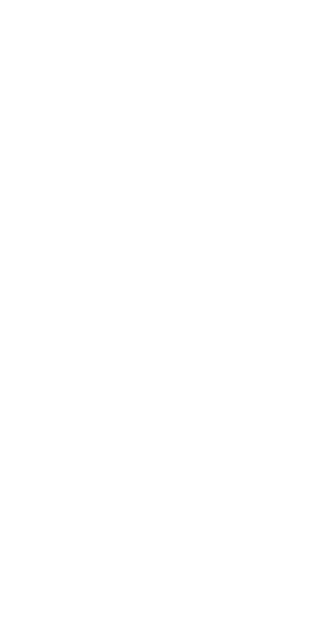 scroll, scrollTop: 0, scrollLeft: 0, axis: both 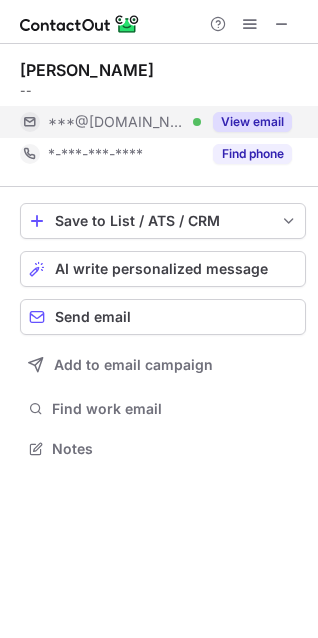 click on "View email" at bounding box center [252, 122] 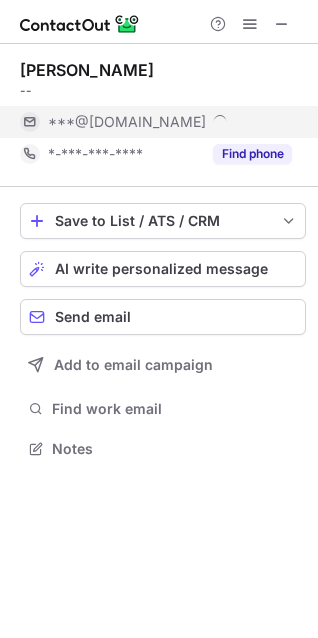 scroll, scrollTop: 10, scrollLeft: 10, axis: both 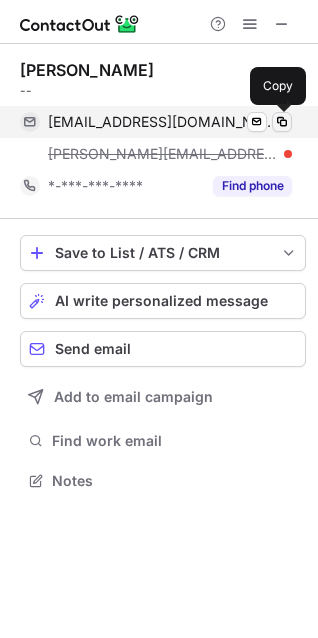 click at bounding box center [282, 122] 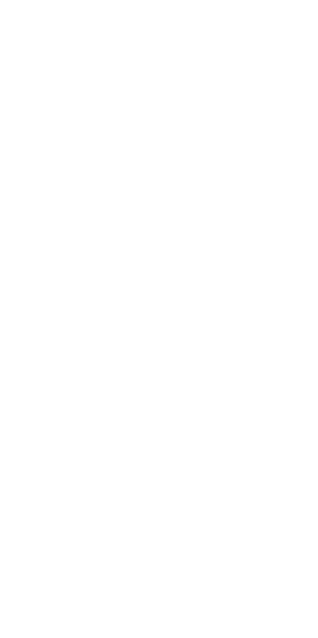 scroll, scrollTop: 0, scrollLeft: 0, axis: both 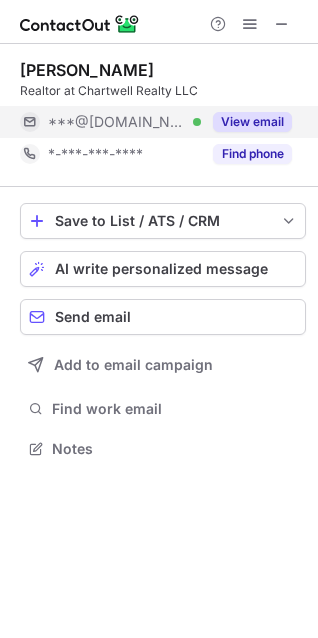 click on "View email" at bounding box center (252, 122) 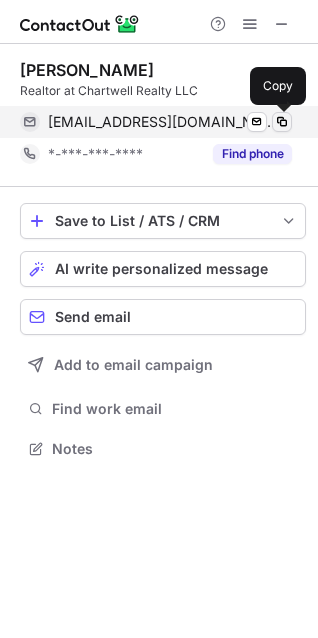 click at bounding box center (282, 122) 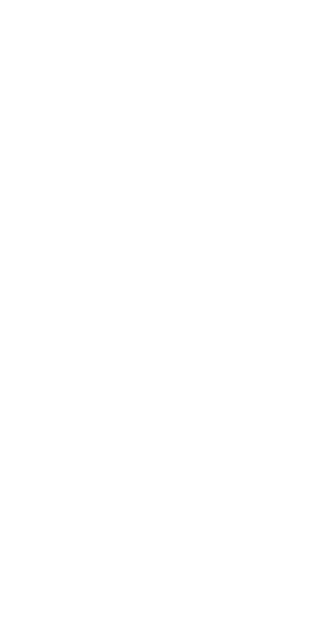 scroll, scrollTop: 0, scrollLeft: 0, axis: both 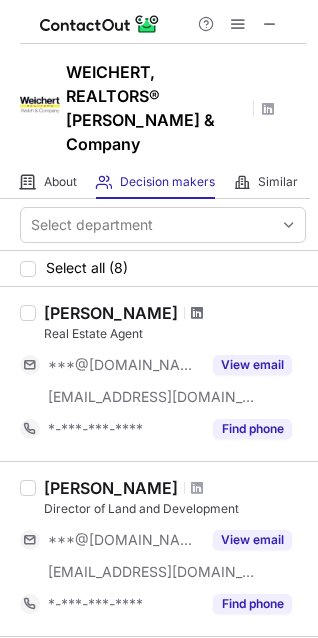 click at bounding box center [197, 313] 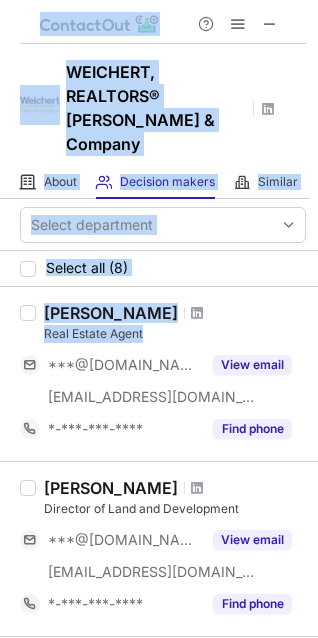 drag, startPoint x: 242, startPoint y: 375, endPoint x: -322, endPoint y: 444, distance: 568.2051 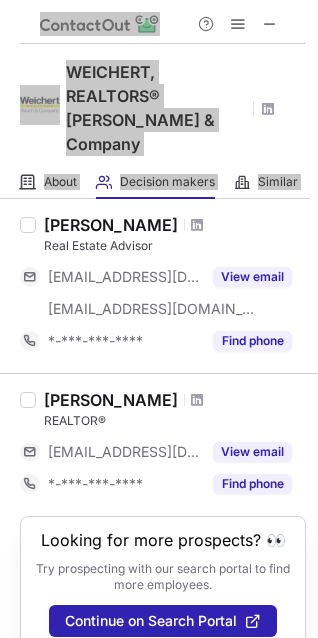 scroll, scrollTop: 1176, scrollLeft: 0, axis: vertical 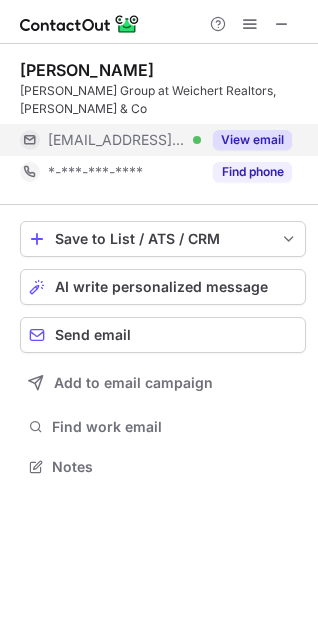 click on "View email" at bounding box center (252, 140) 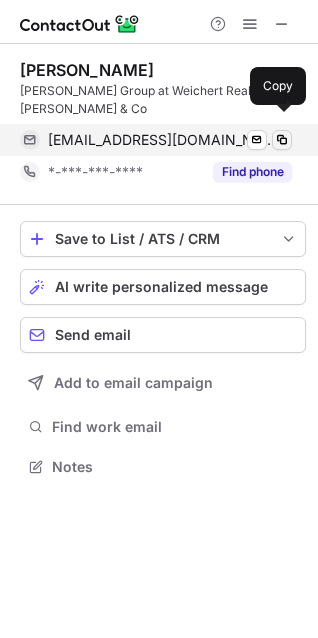 click at bounding box center [282, 140] 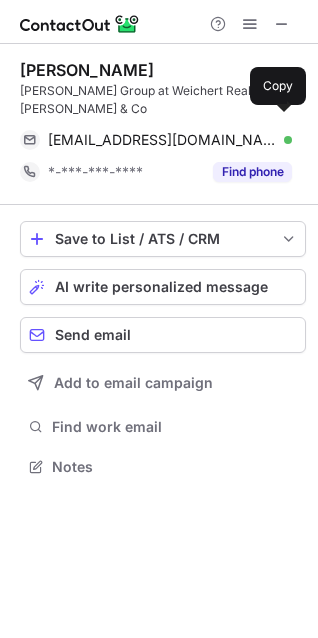type 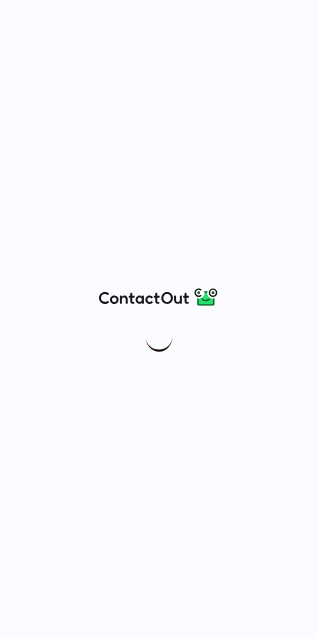 scroll, scrollTop: 0, scrollLeft: 0, axis: both 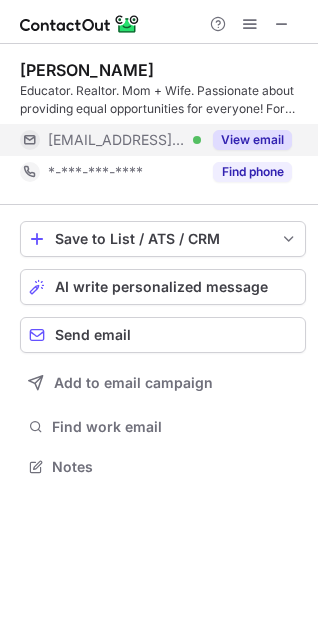 click on "View email" at bounding box center (252, 140) 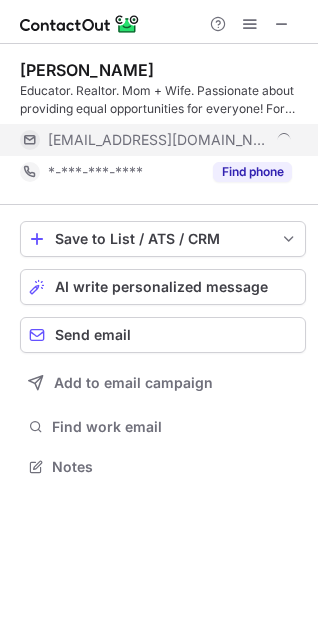 scroll, scrollTop: 10, scrollLeft: 10, axis: both 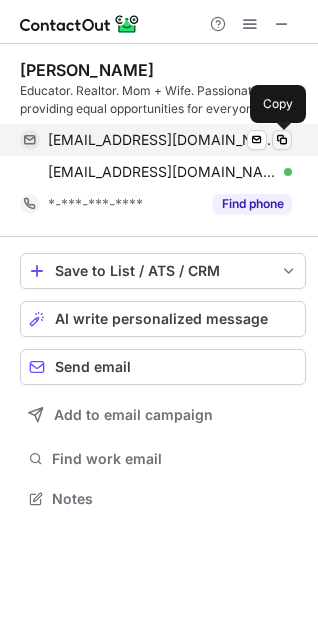 click at bounding box center (282, 140) 